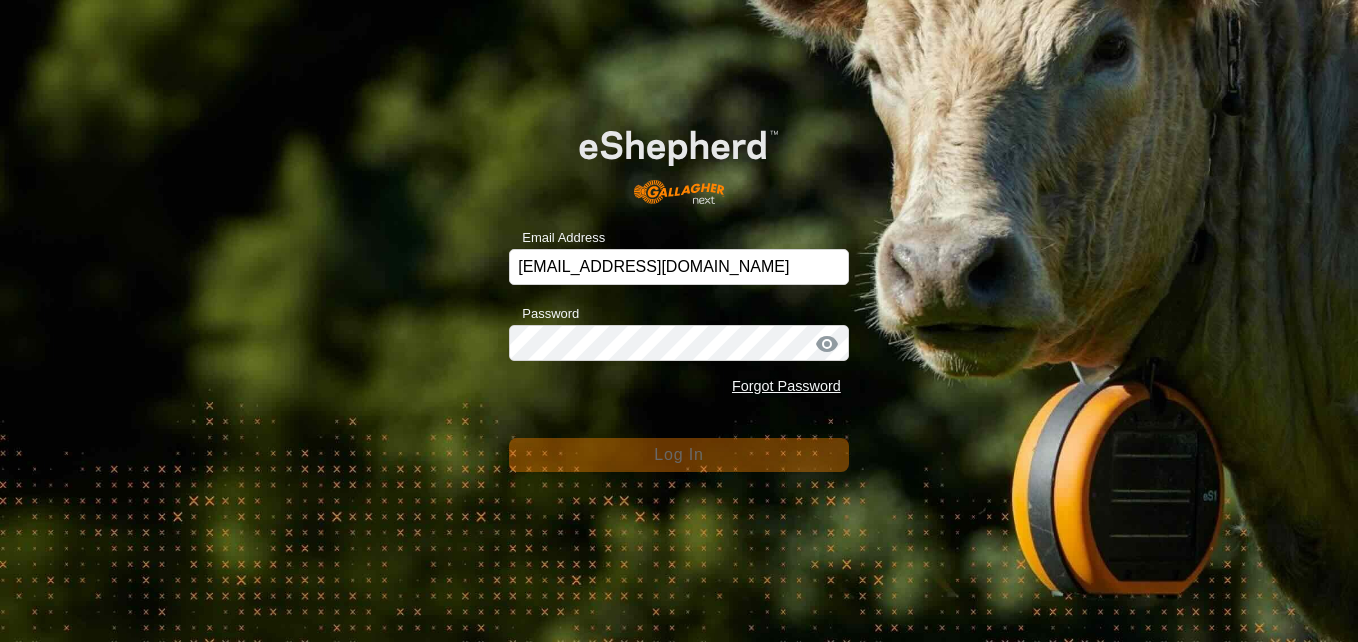 scroll, scrollTop: 0, scrollLeft: 0, axis: both 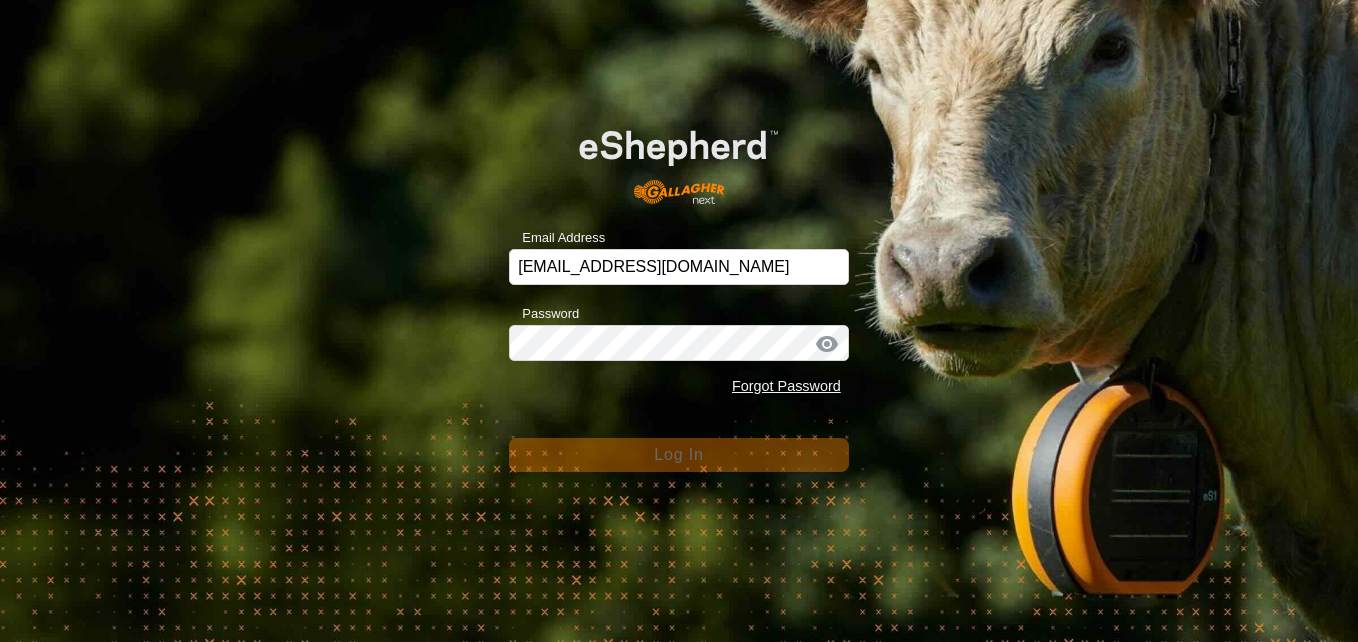 click on "Email Address [EMAIL_ADDRESS][DOMAIN_NAME] Password Forgot Password Log In" 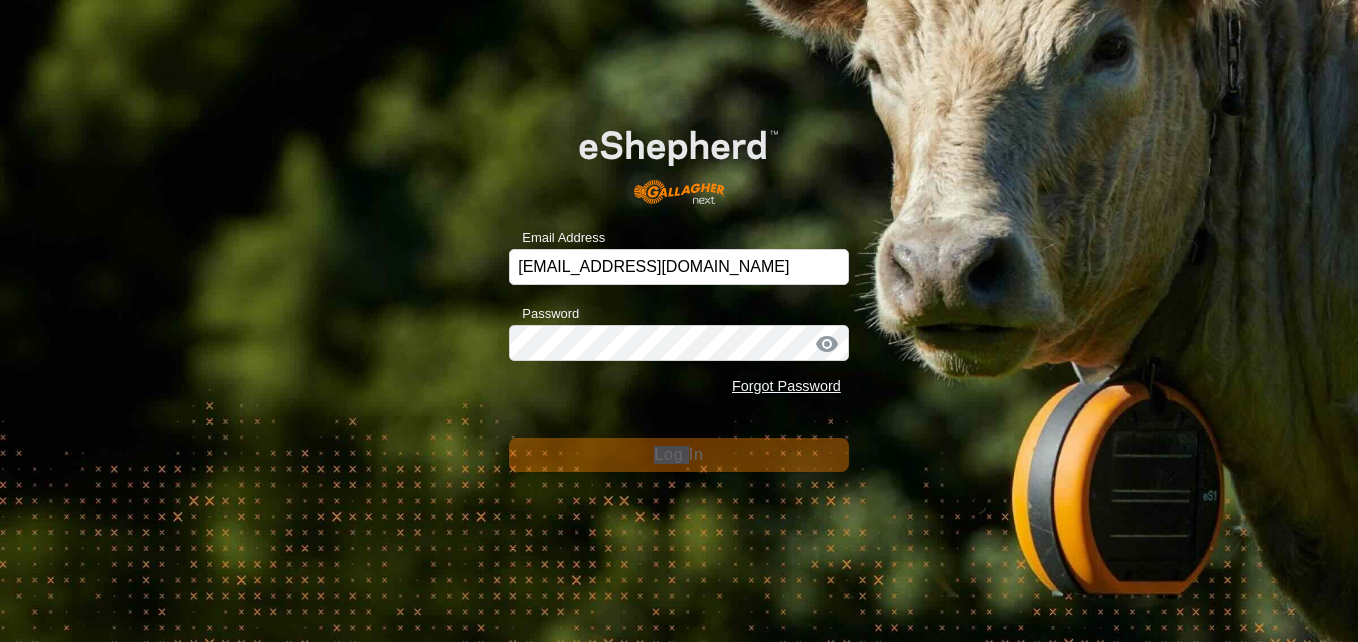 click on "Email Address [EMAIL_ADDRESS][DOMAIN_NAME] Password Forgot Password Log In" 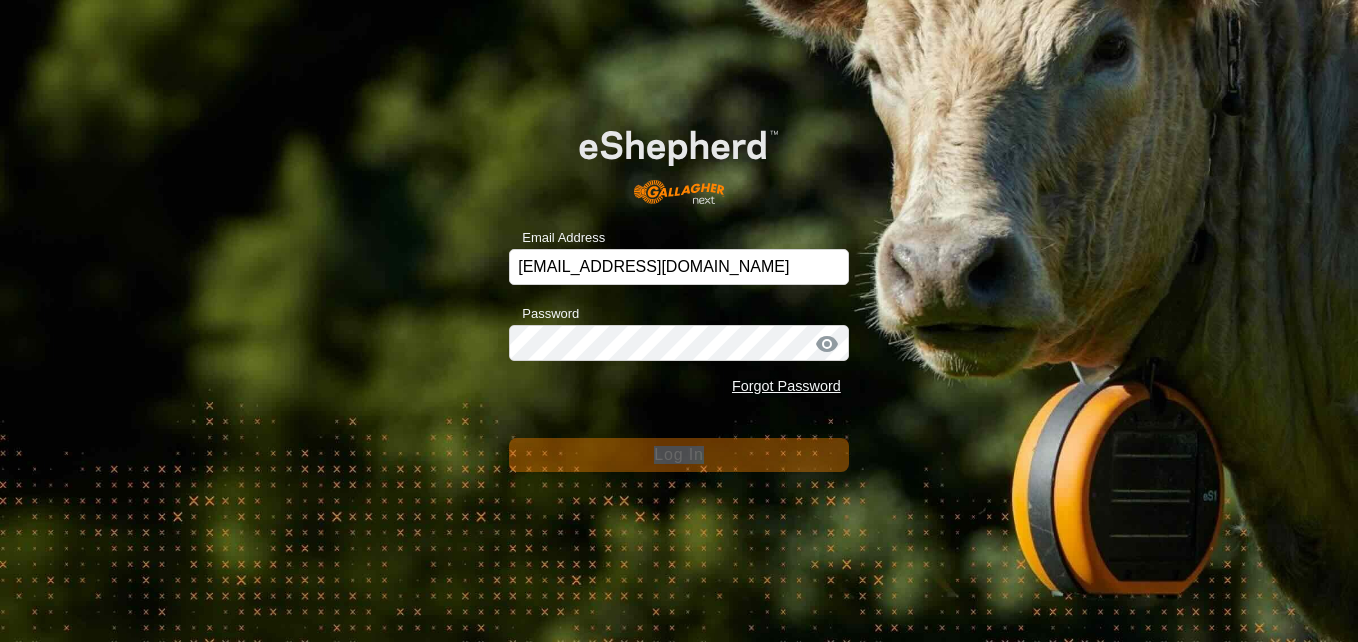 drag, startPoint x: 412, startPoint y: 431, endPoint x: 424, endPoint y: 436, distance: 13 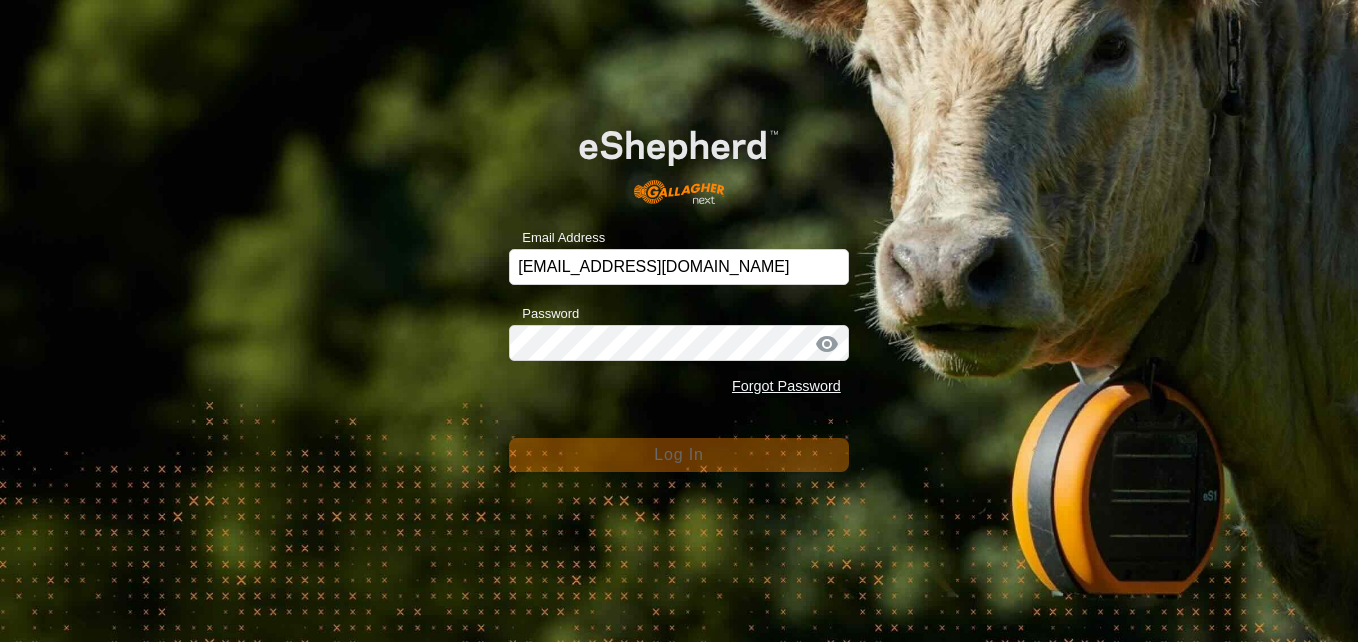 click on "Email Address [EMAIL_ADDRESS][DOMAIN_NAME] Password Forgot Password Log In" 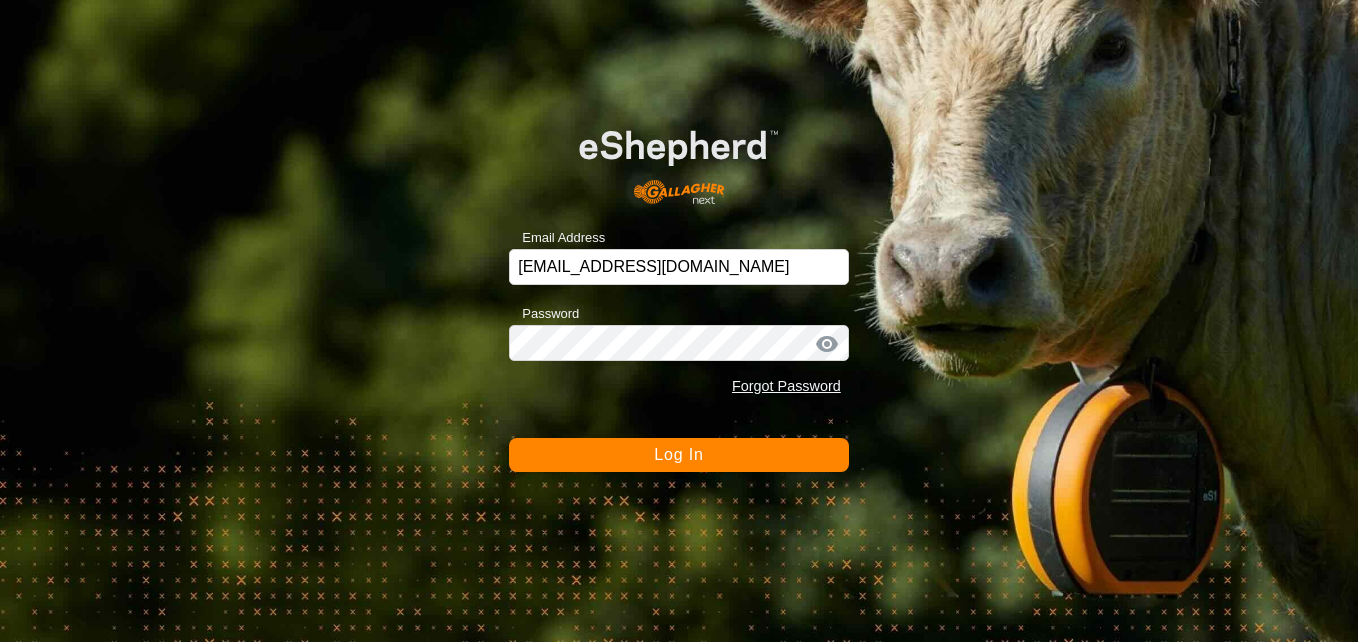 click on "Log In" 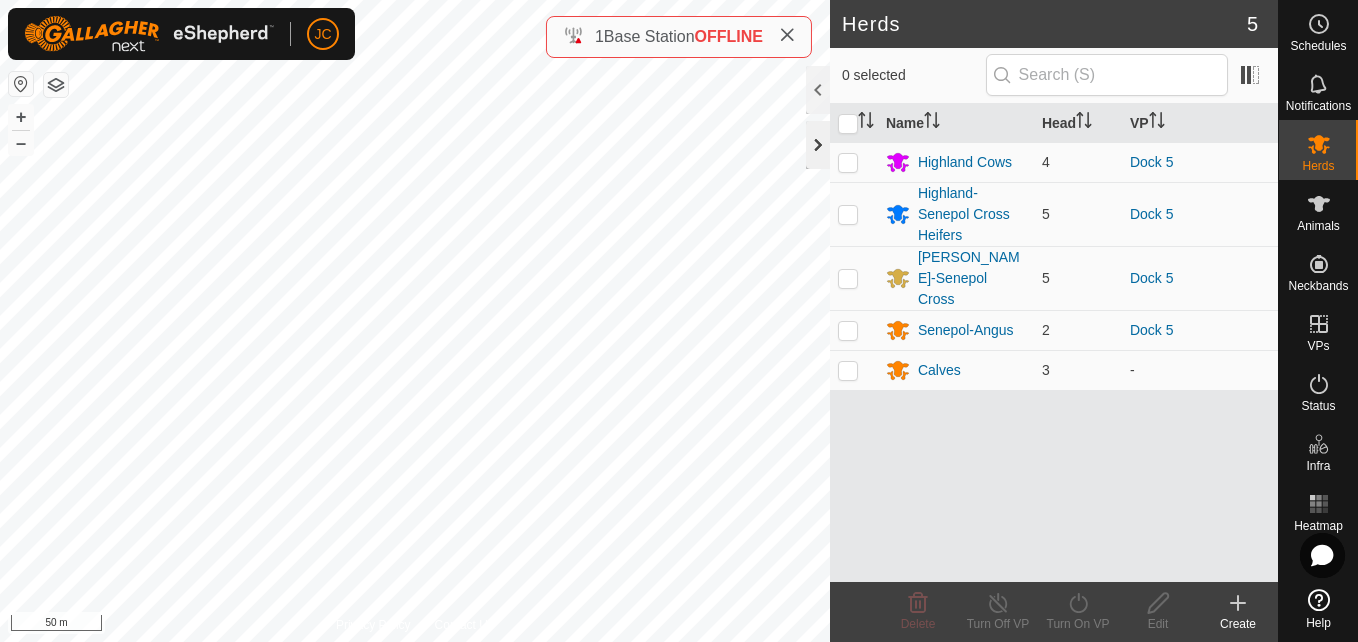 click 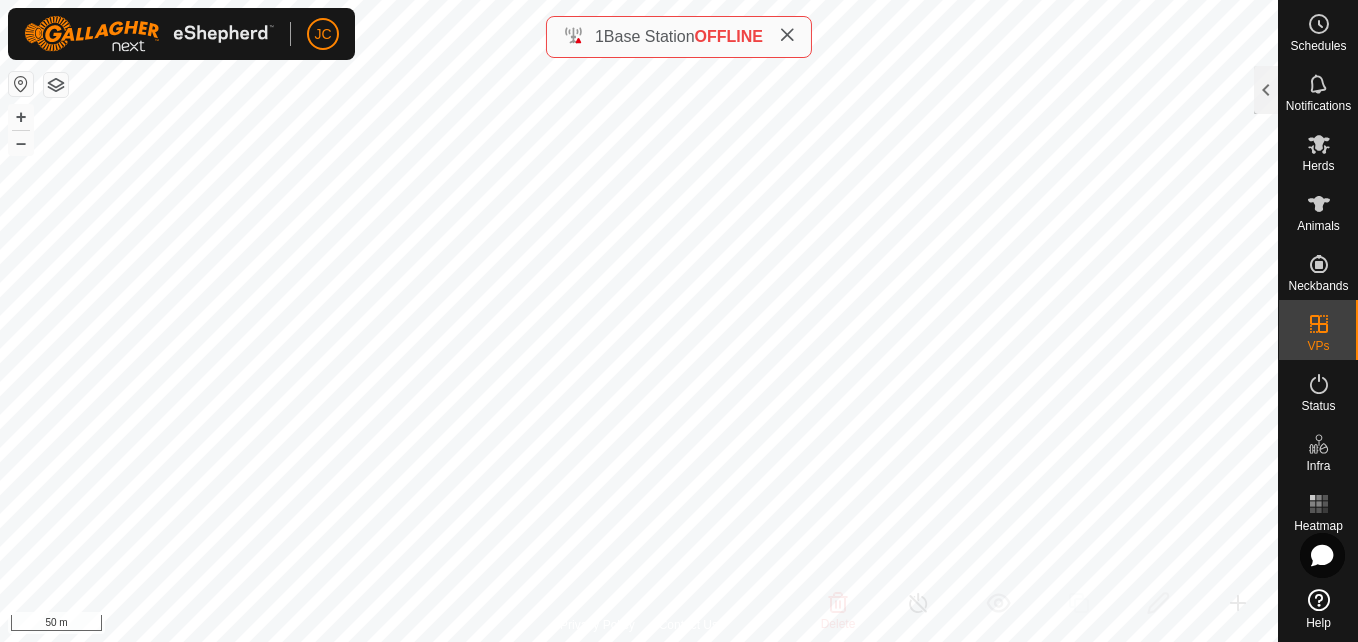 checkbox on "false" 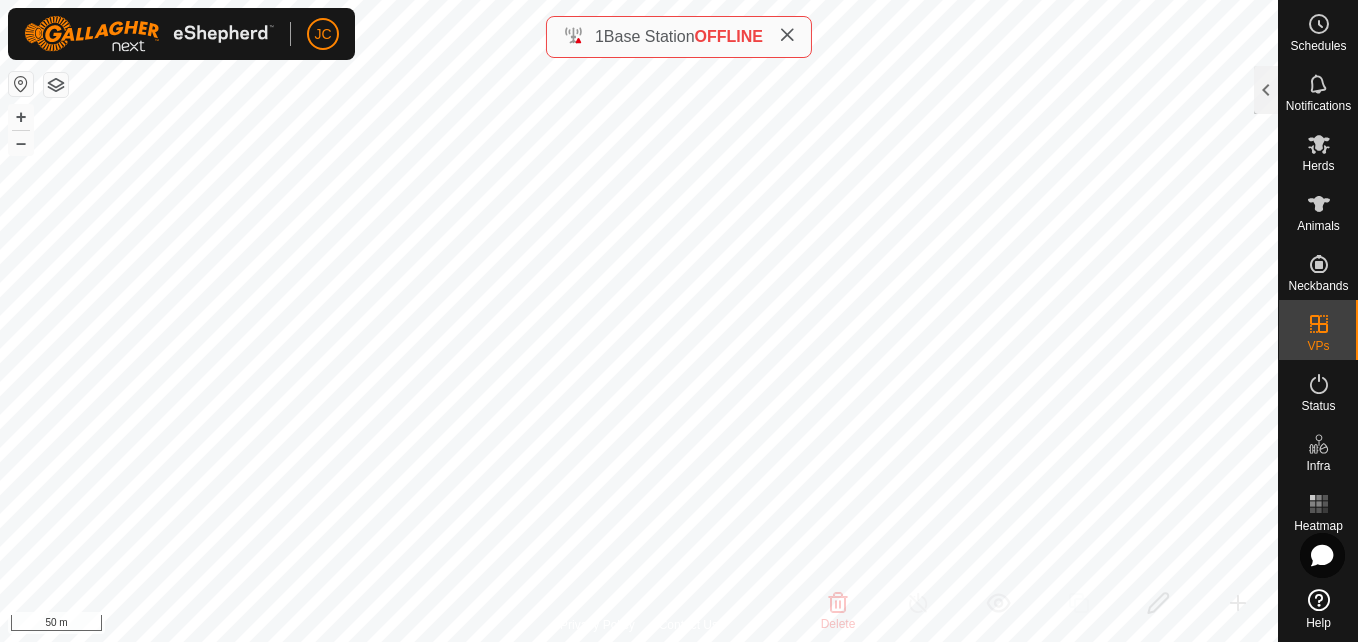 checkbox on "true" 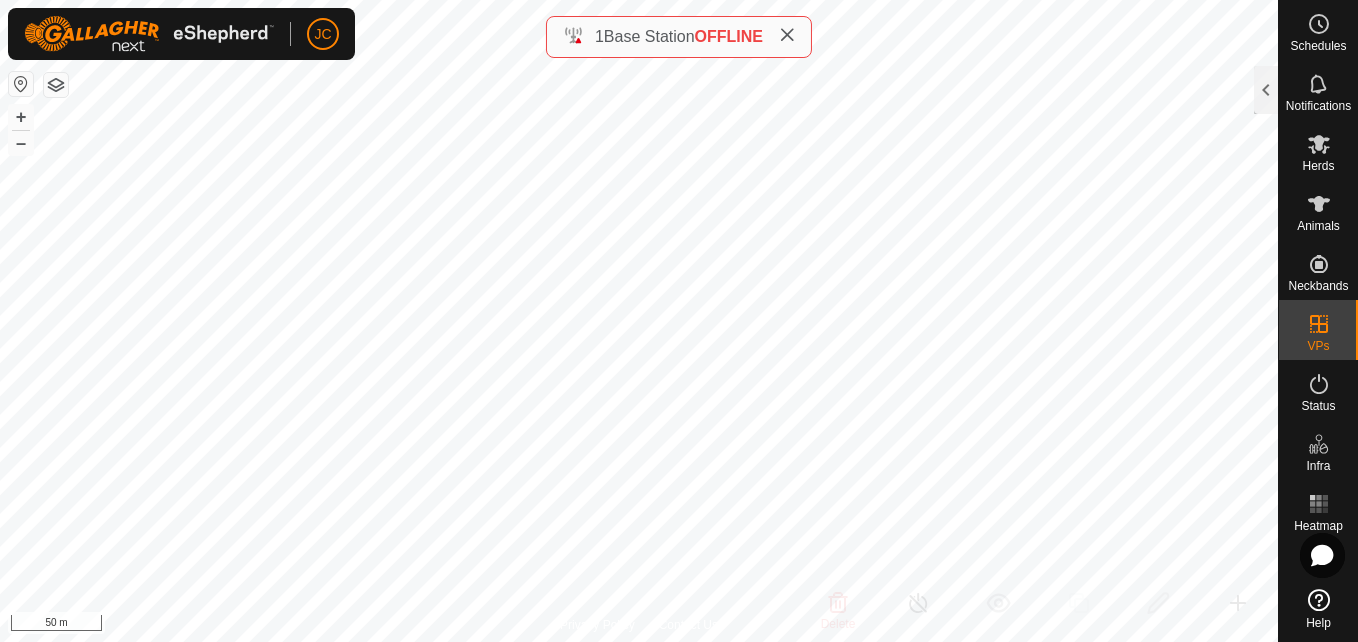 checkbox on "false" 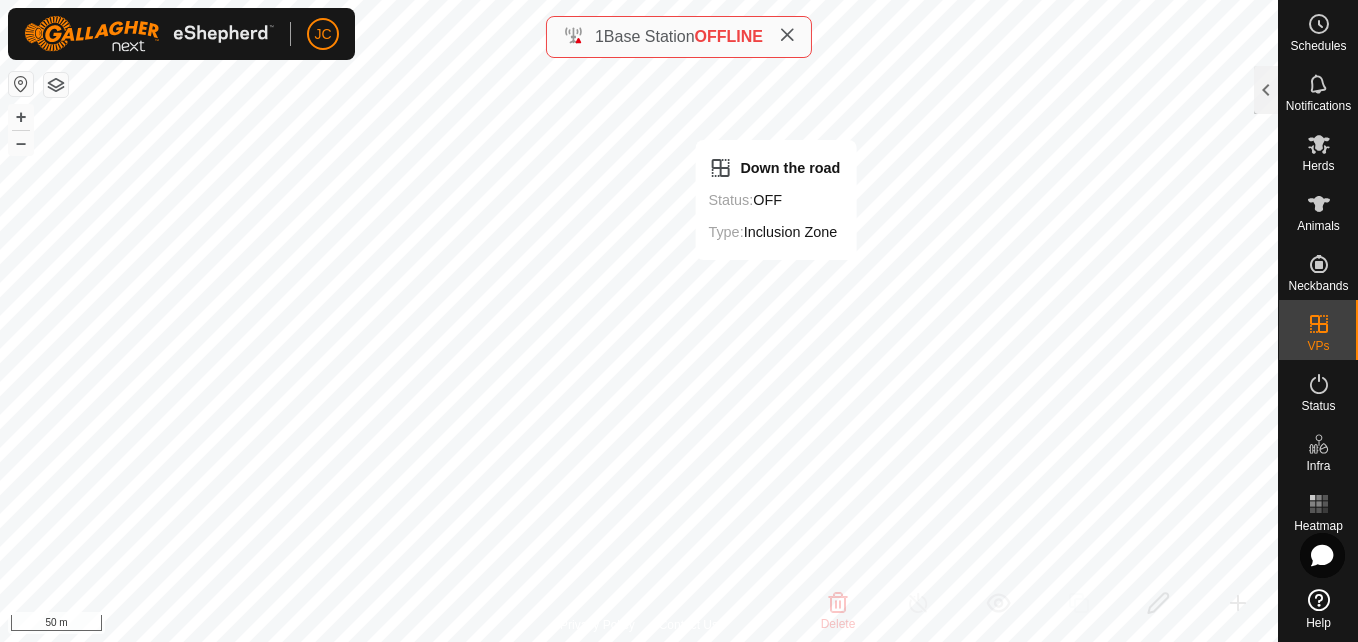 checkbox on "false" 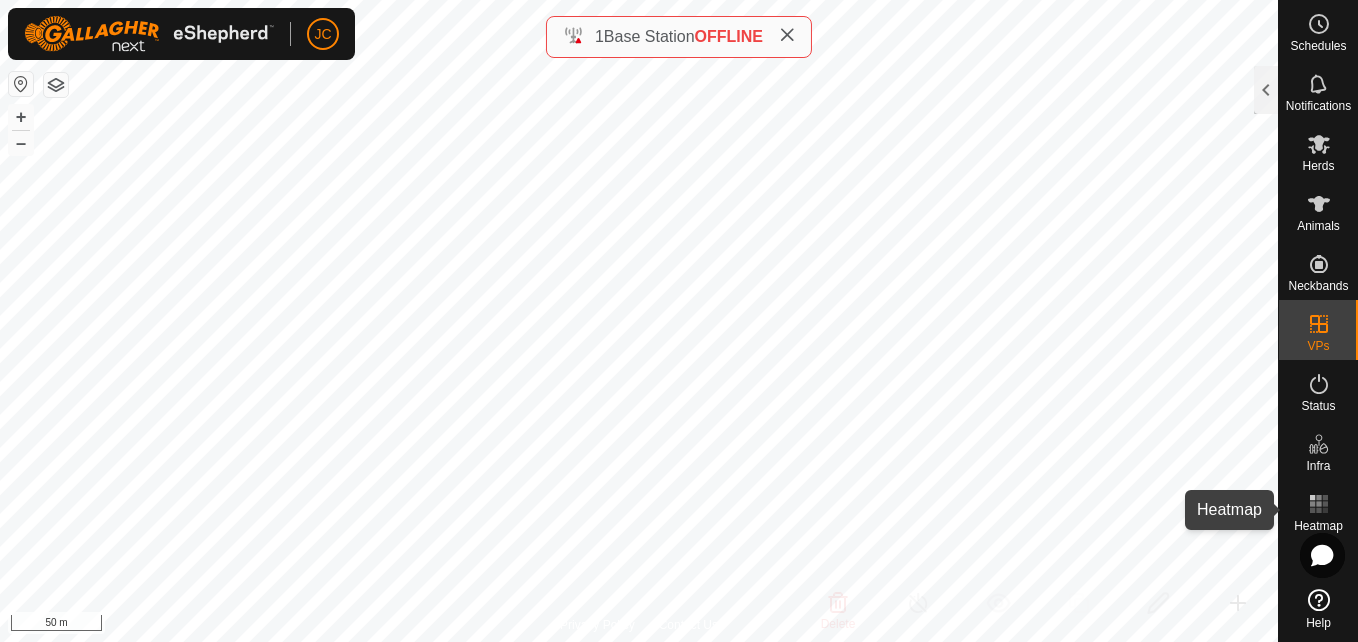 click at bounding box center [1319, 504] 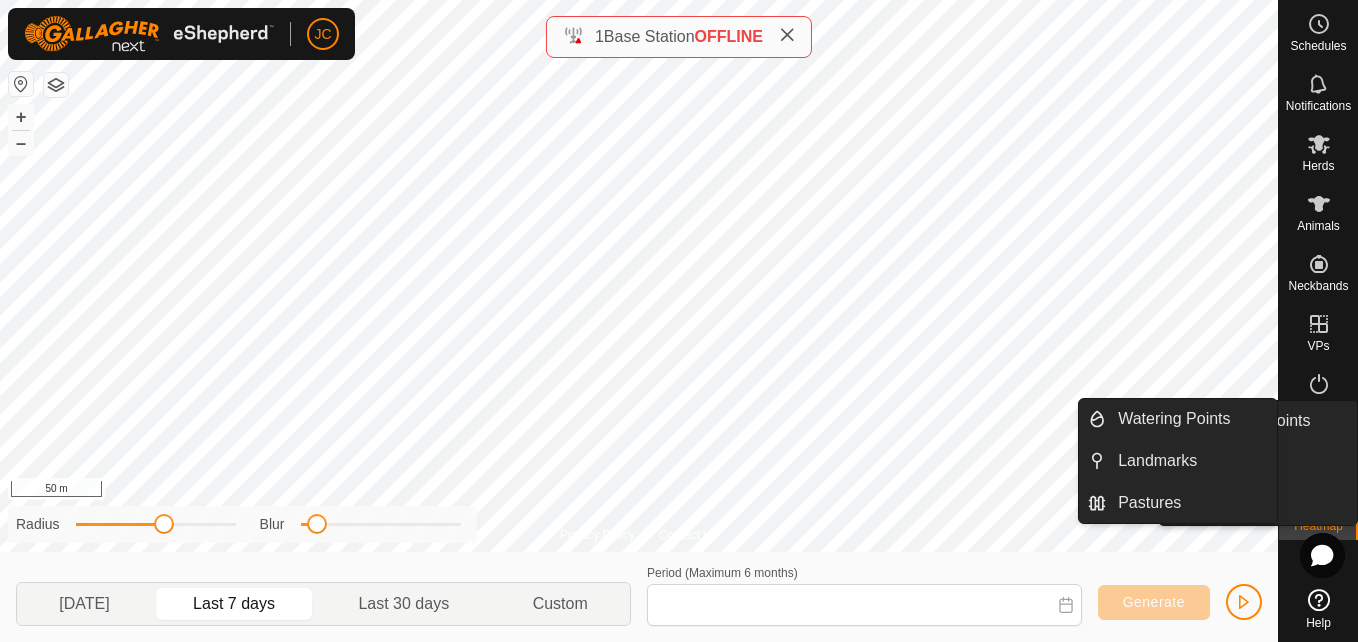 type on "[DATE] - [DATE]" 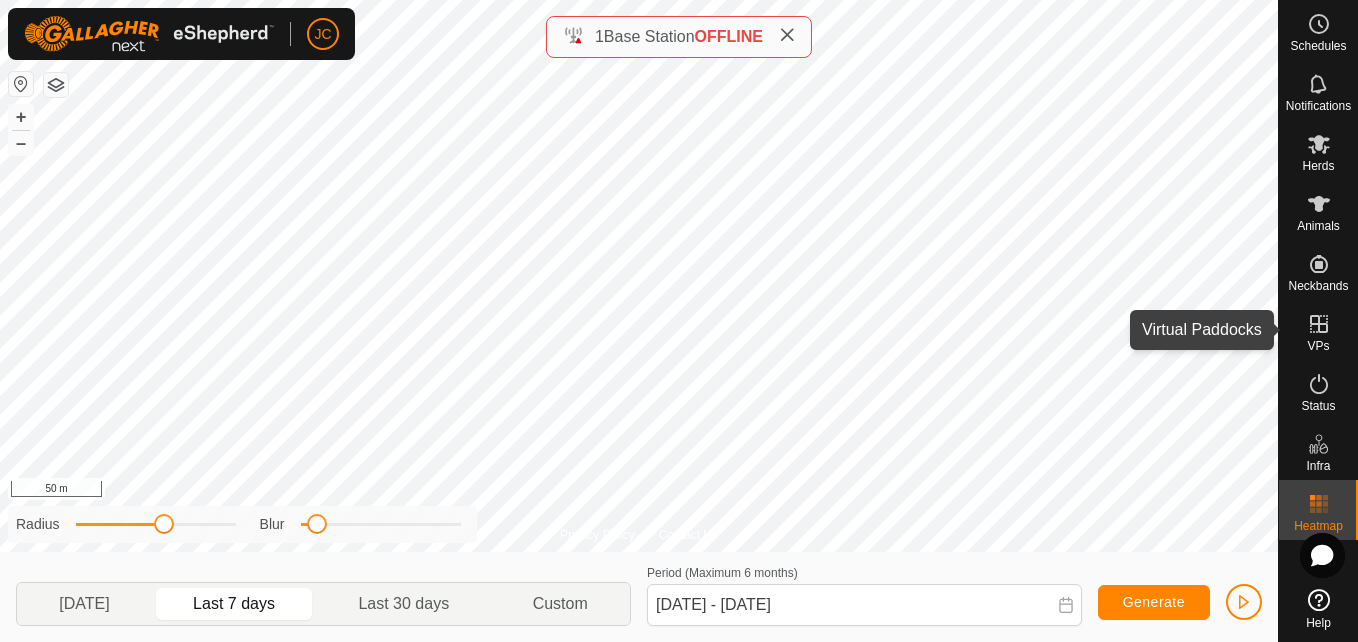 click on "VPs" at bounding box center (1318, 346) 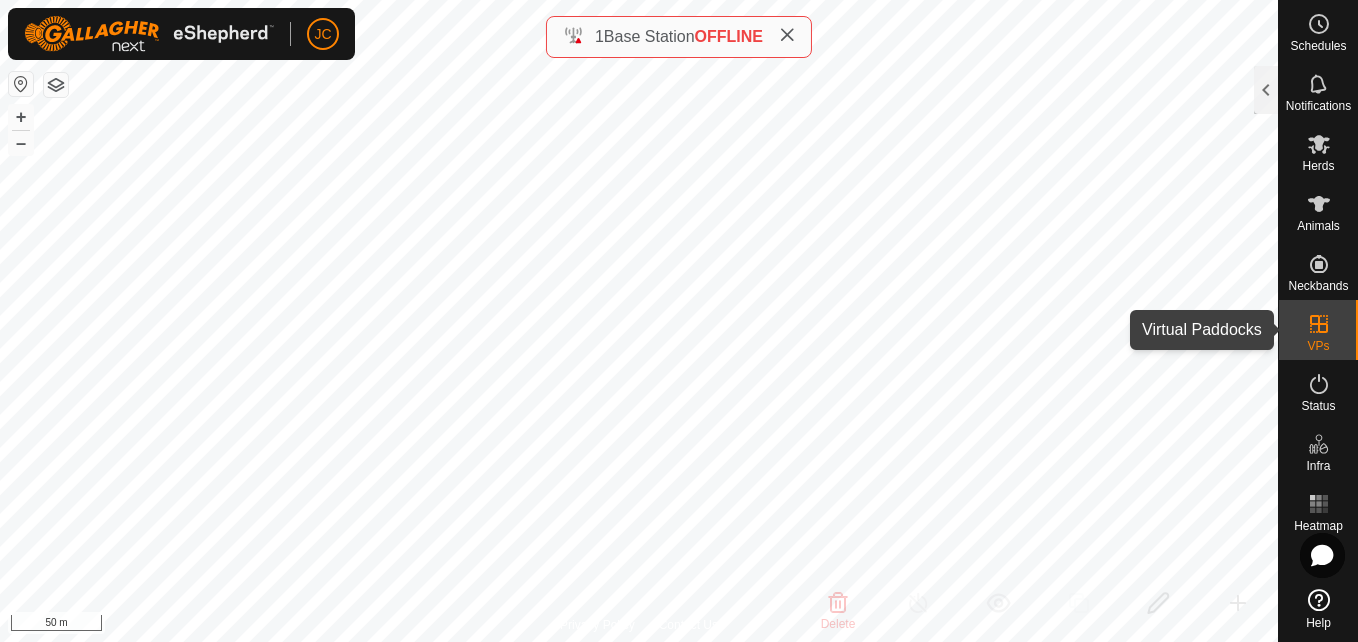 click on "VPs" at bounding box center [1318, 330] 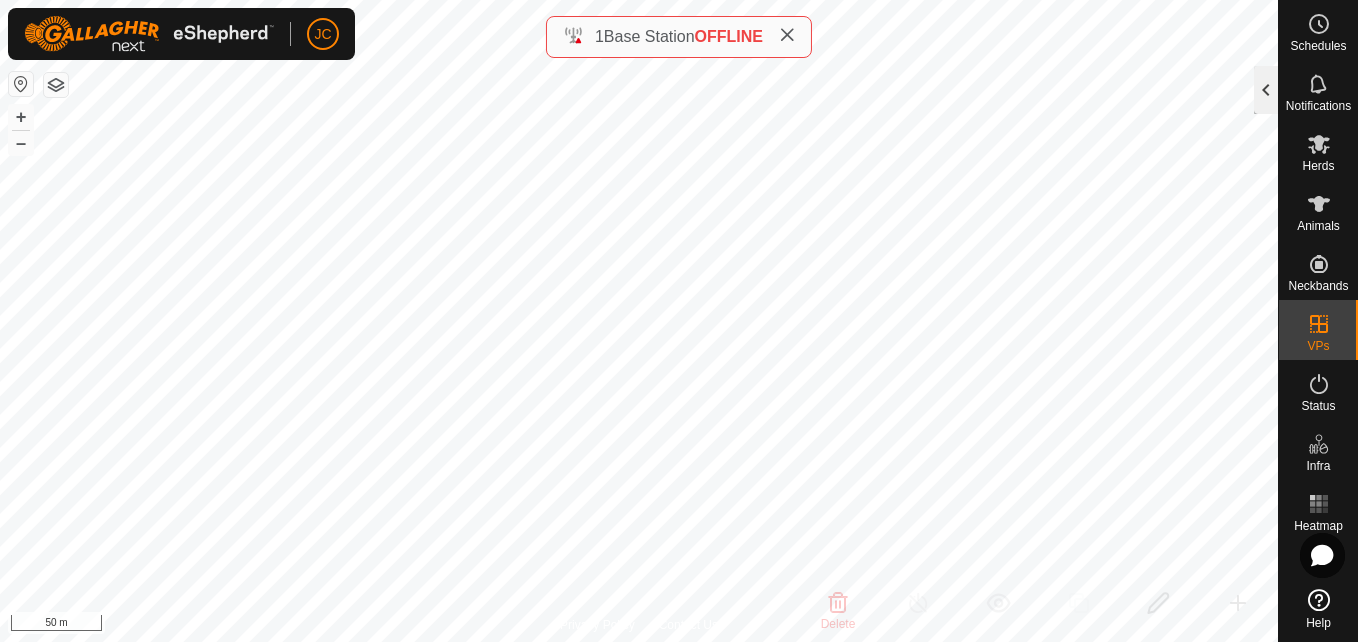 click 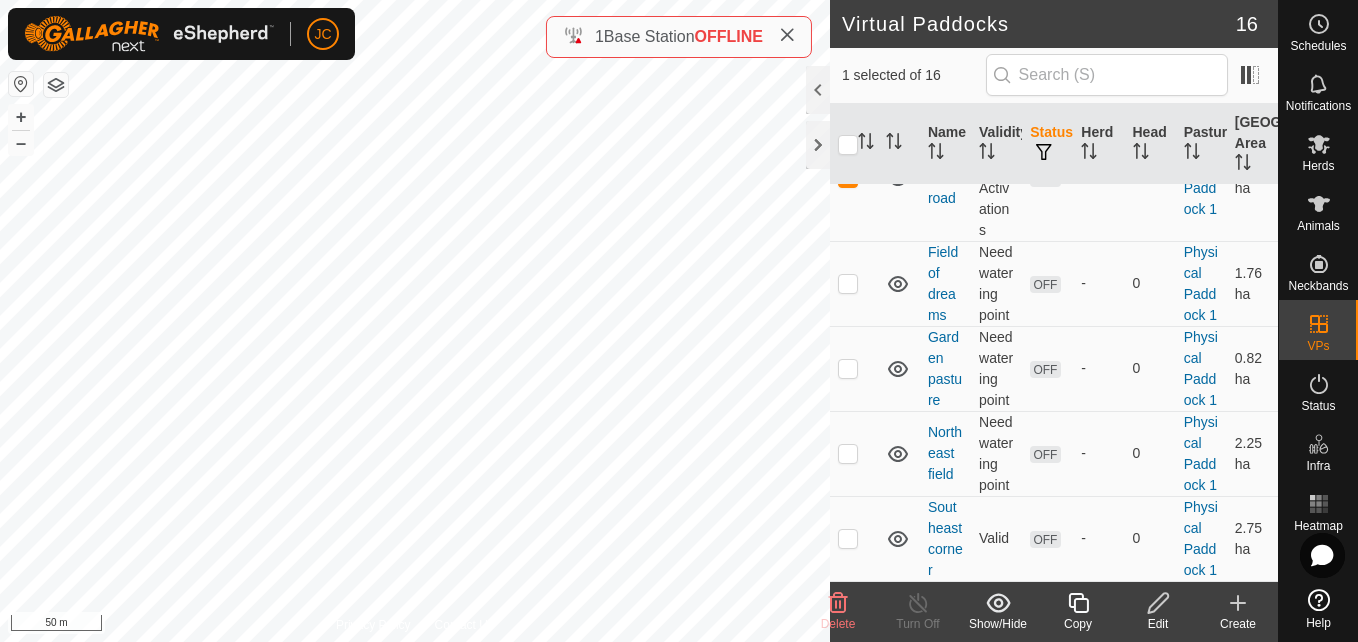 scroll, scrollTop: 1186, scrollLeft: 0, axis: vertical 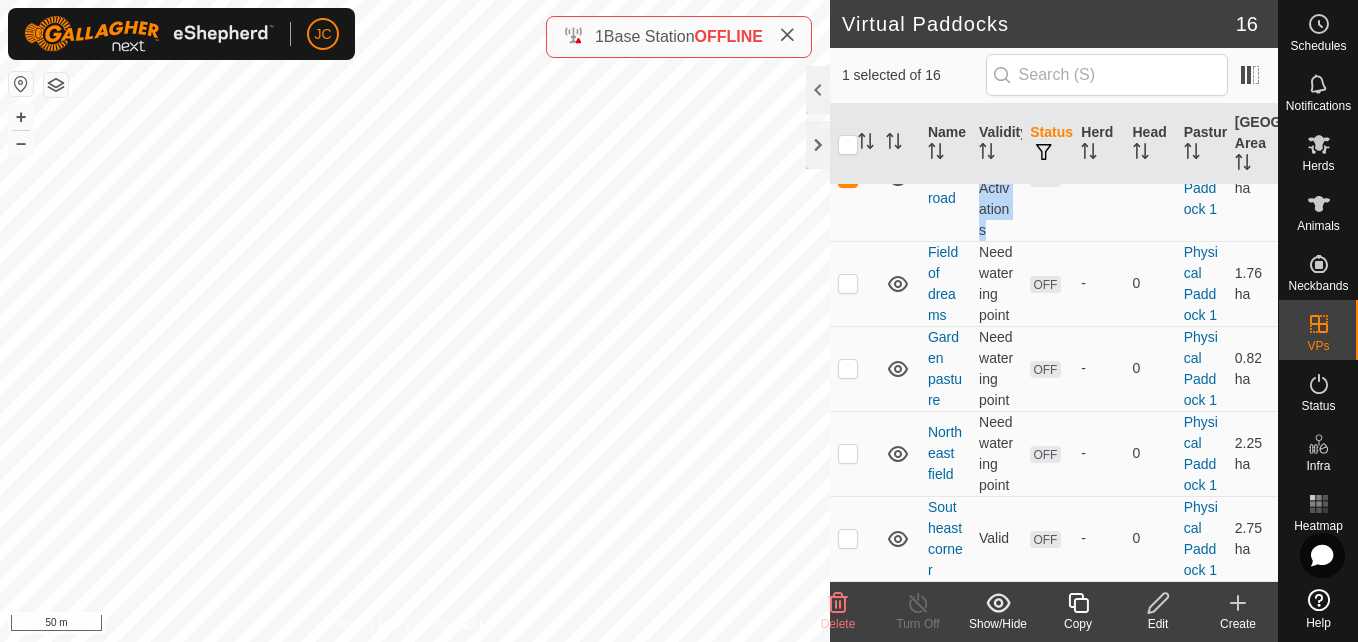 click on "Not valid for Activations" at bounding box center (996, 177) 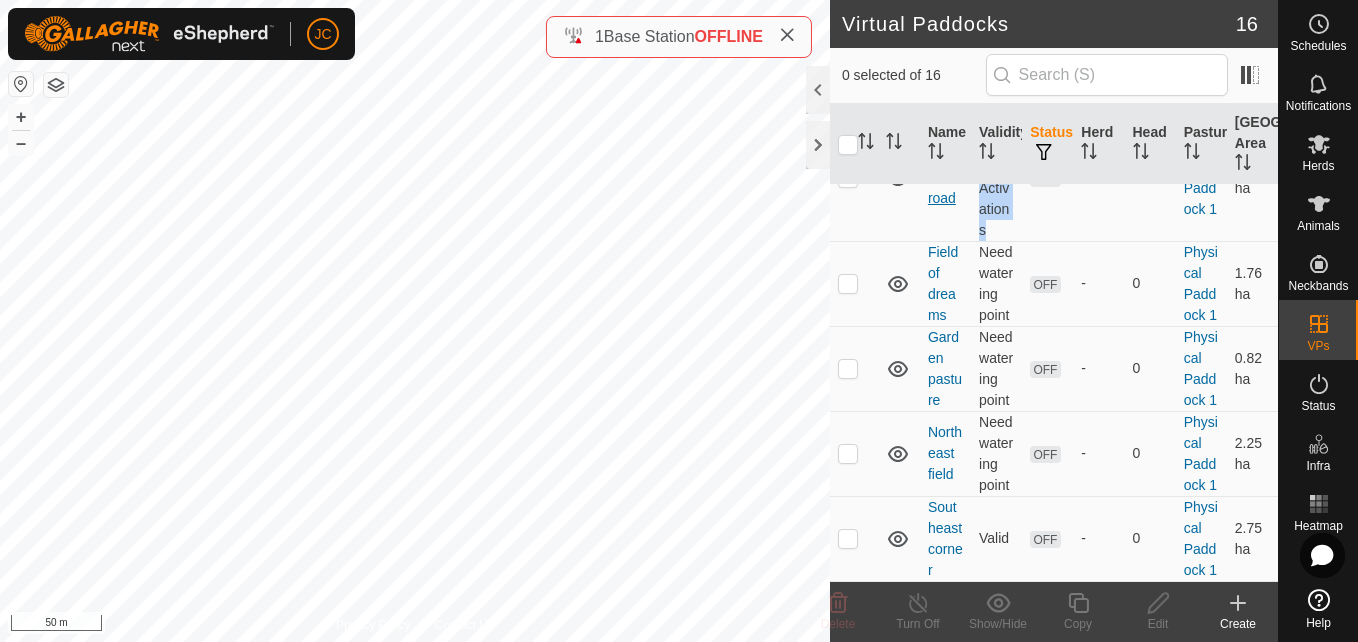 checkbox on "true" 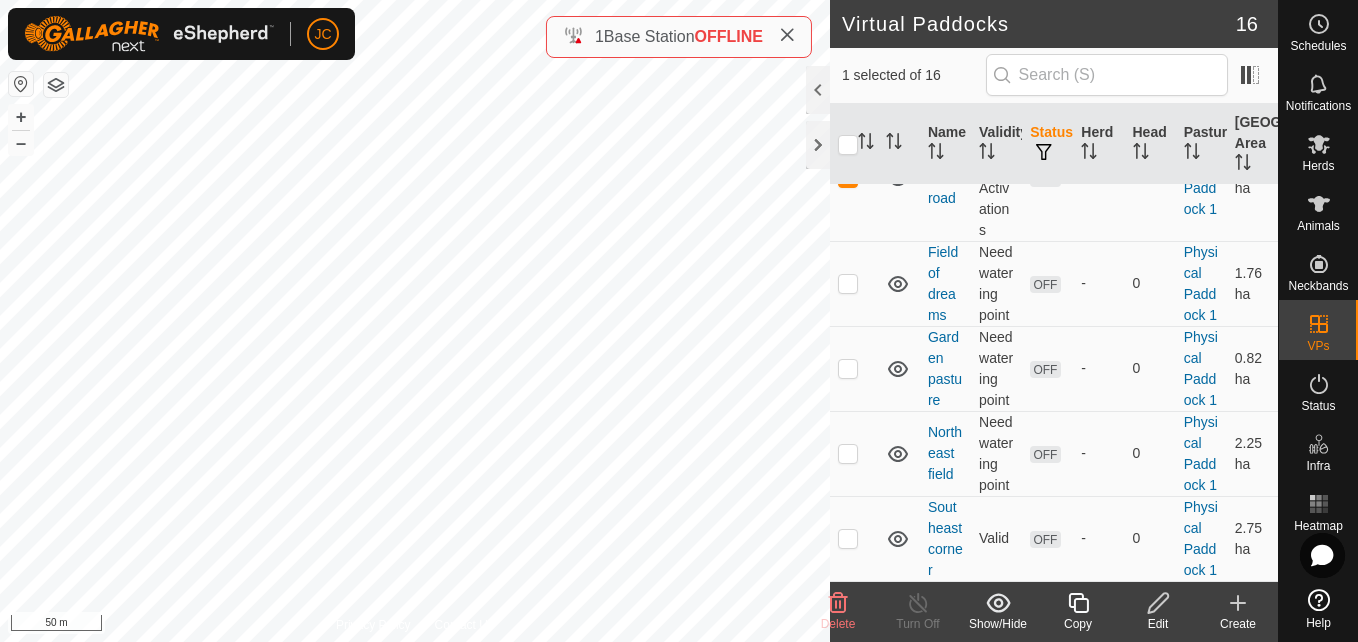 click on "Edit" 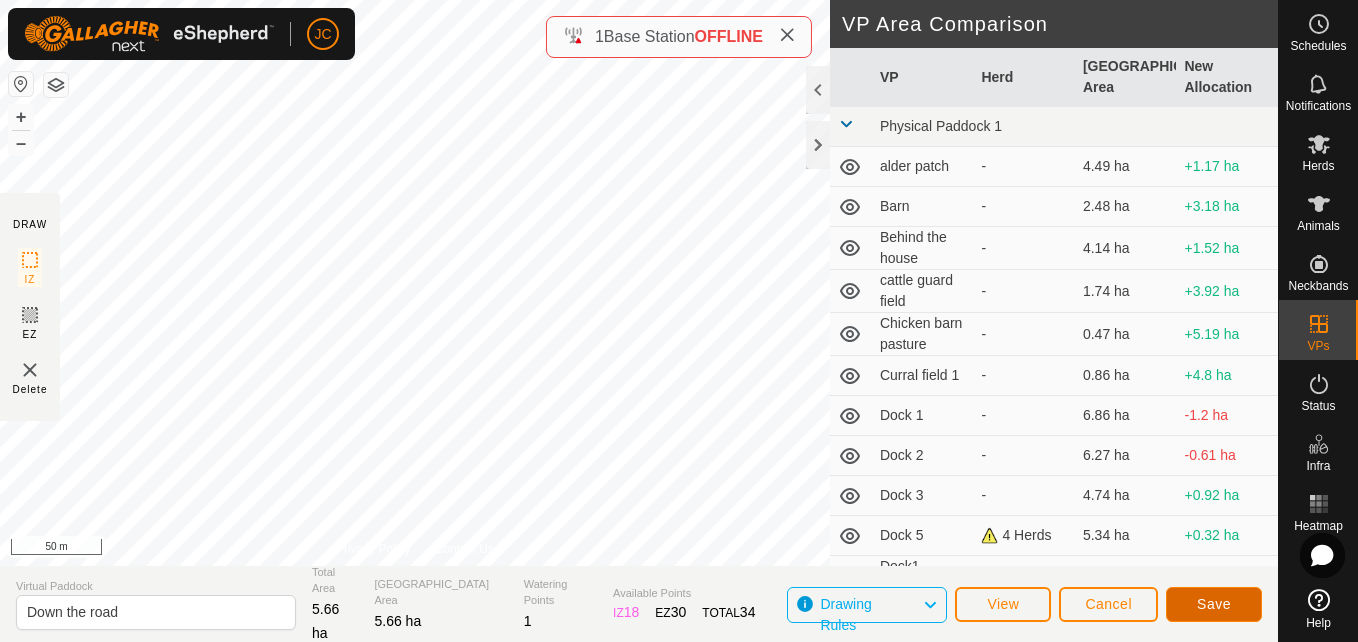 click on "Save" 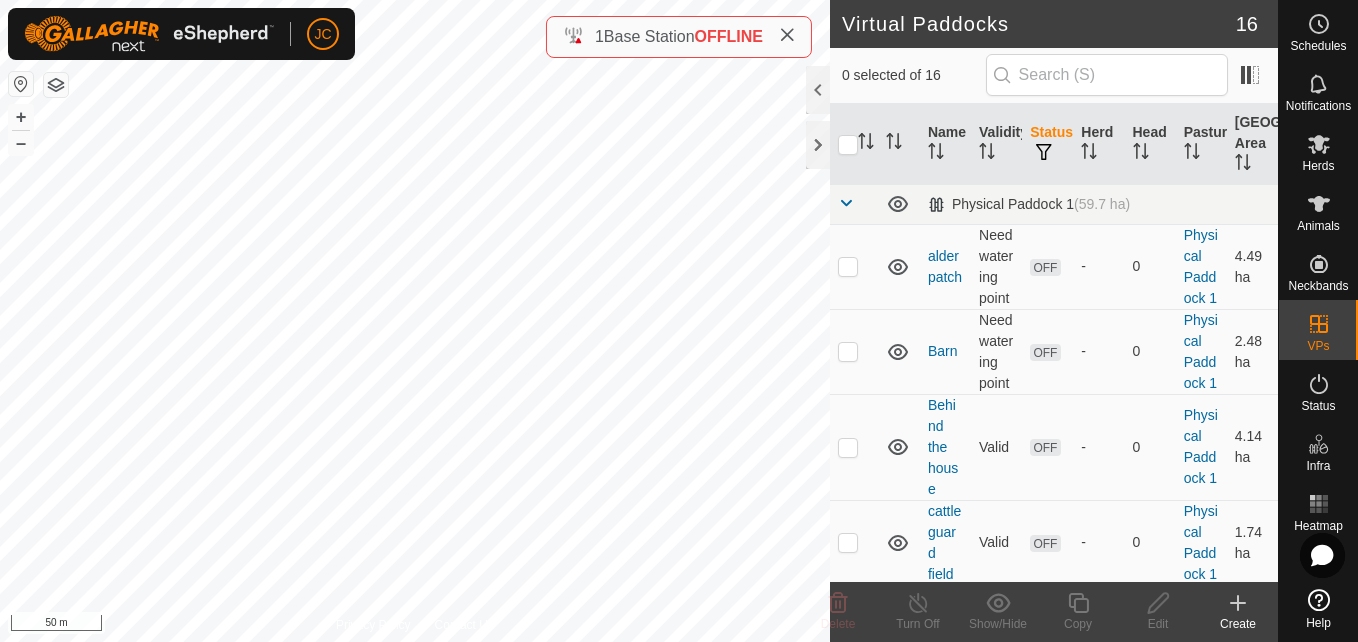 checkbox on "true" 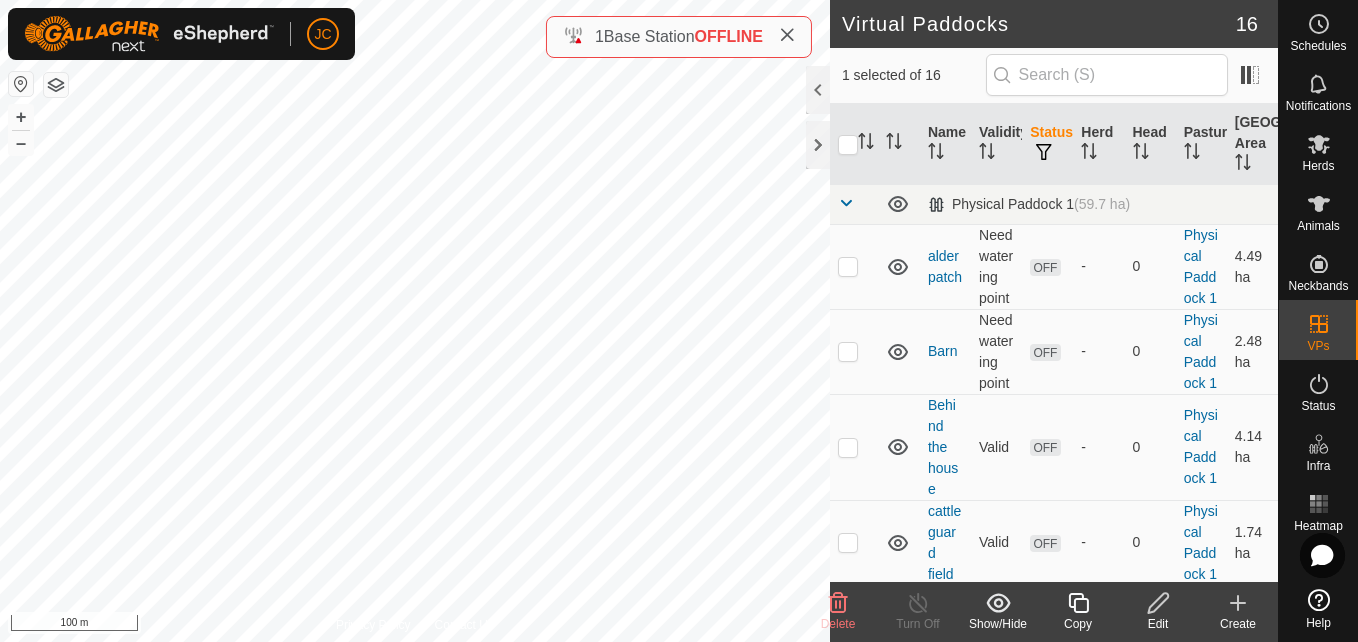 checkbox on "true" 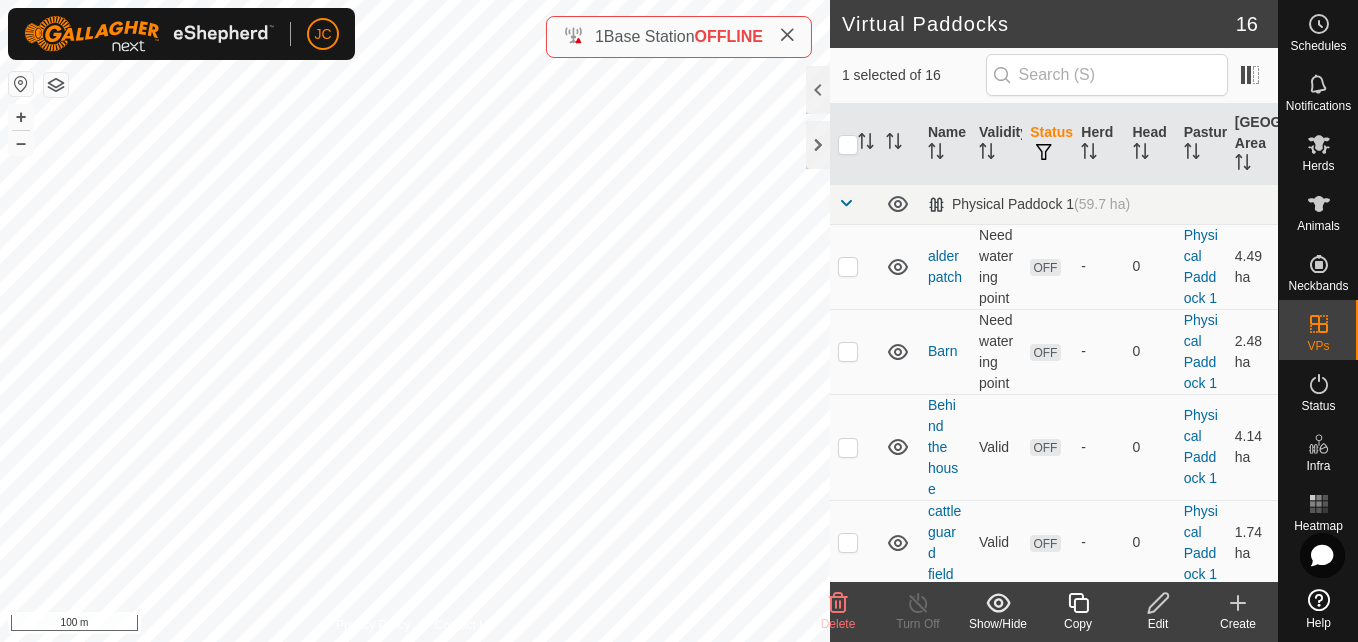 checkbox on "false" 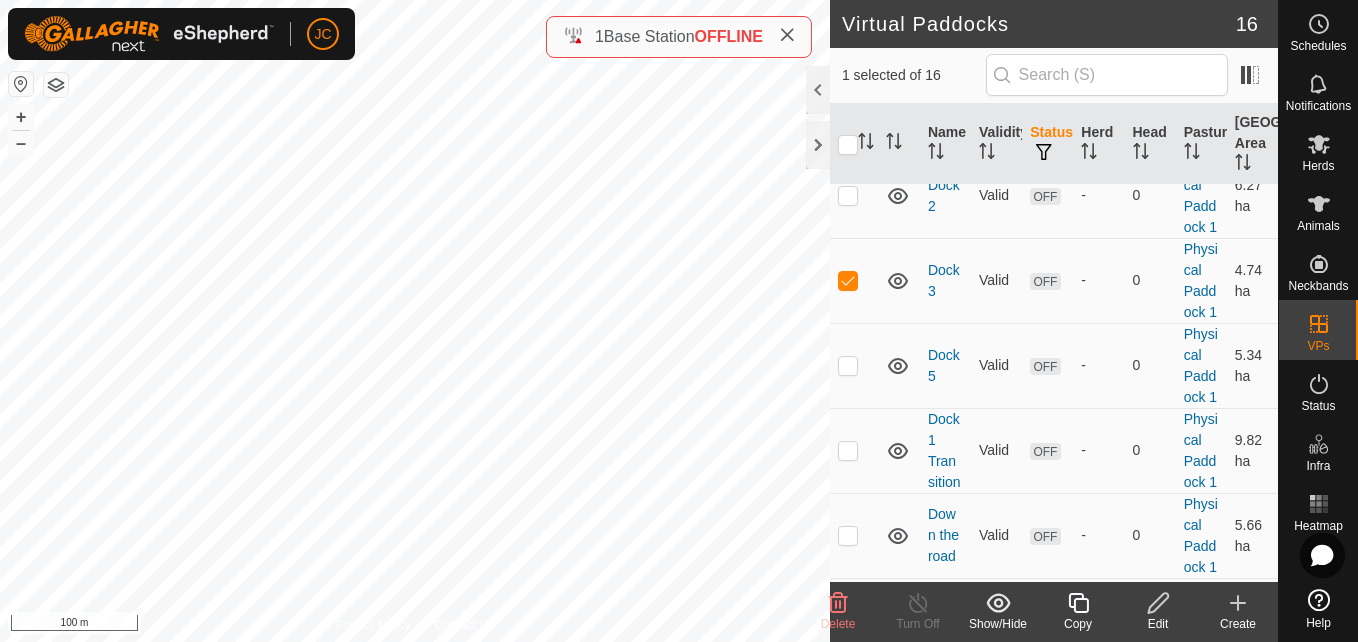 scroll, scrollTop: 709, scrollLeft: 0, axis: vertical 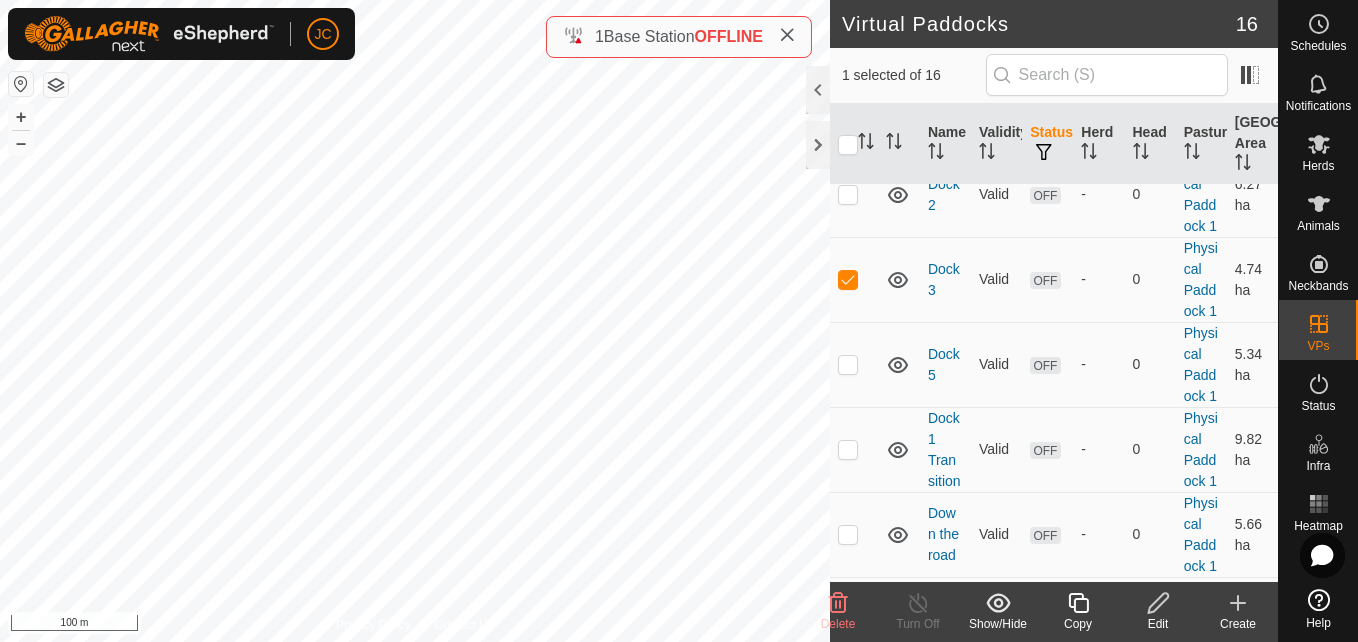 click on "Edit" 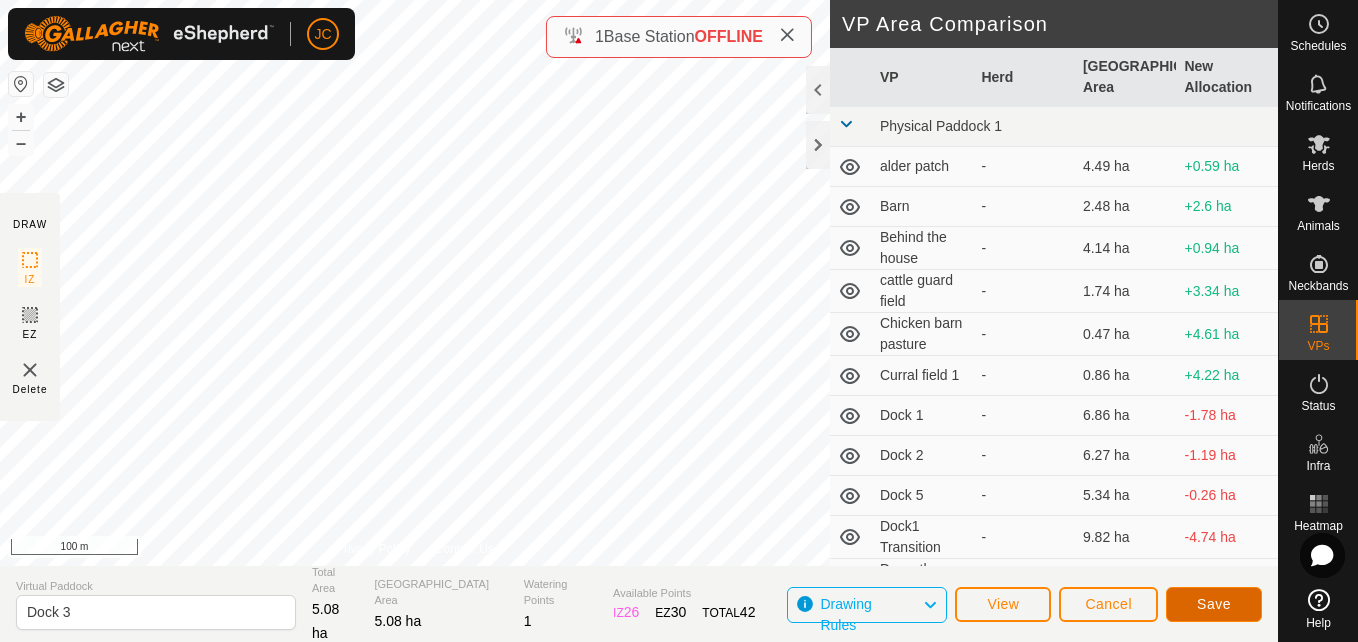 click on "Save" 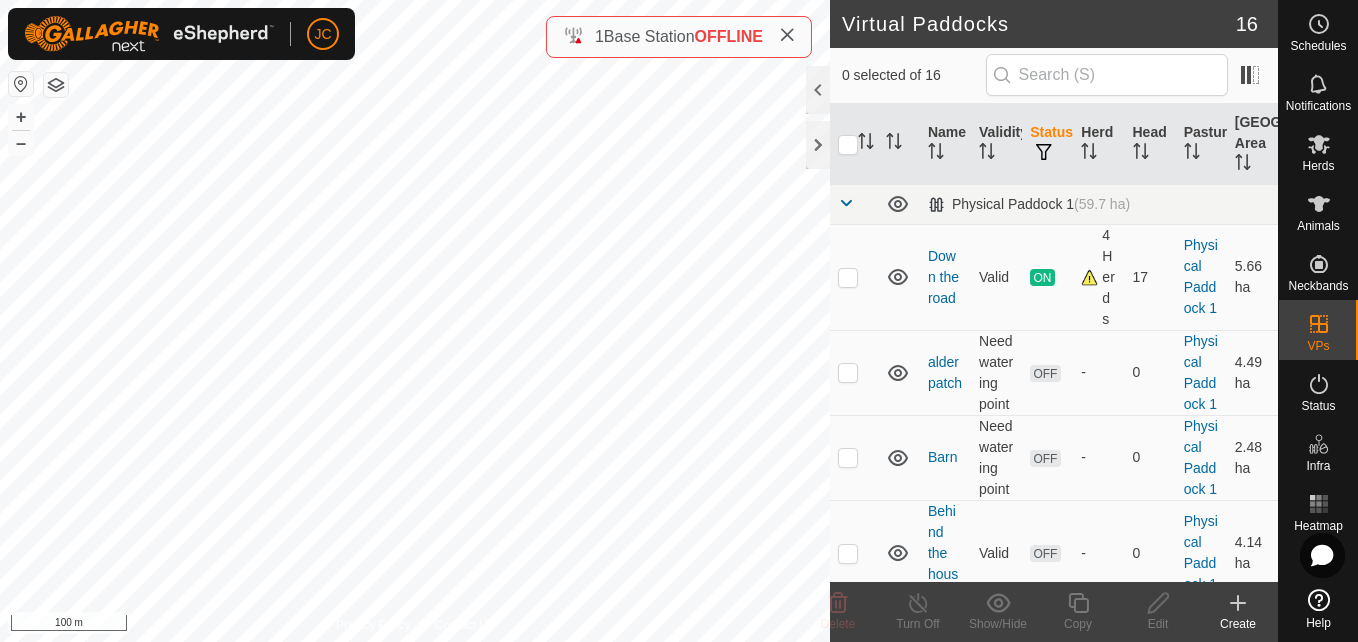 checkbox on "true" 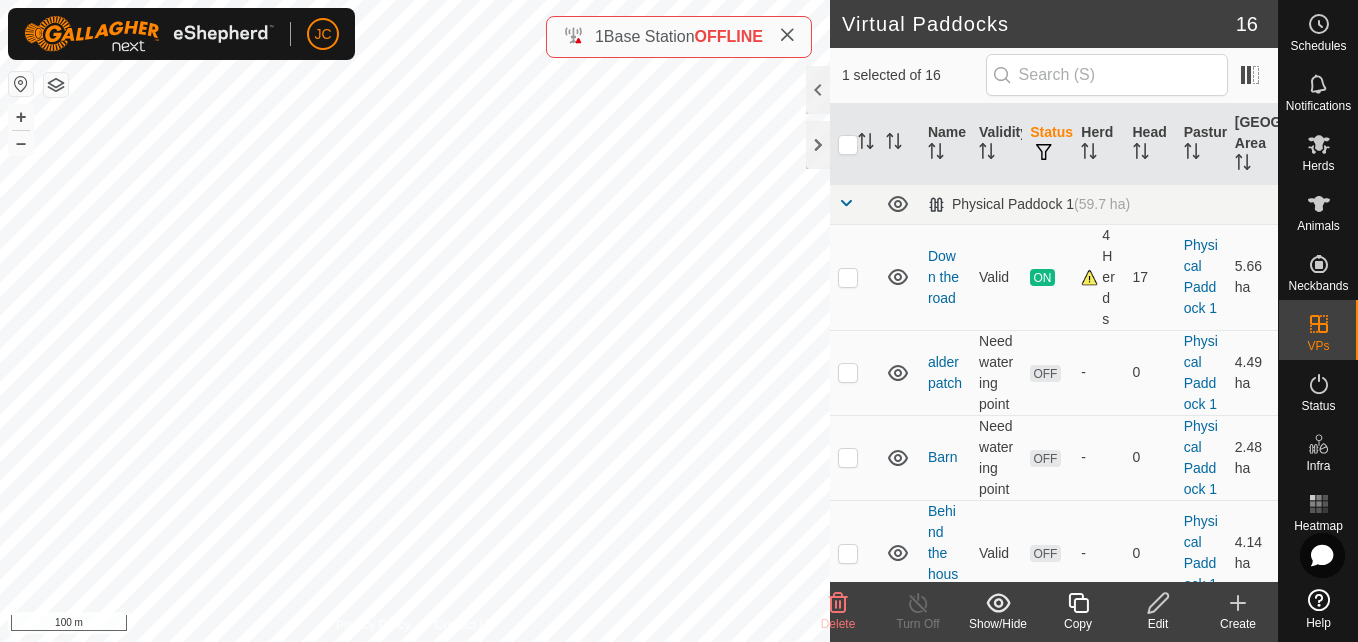 click on "Edit" 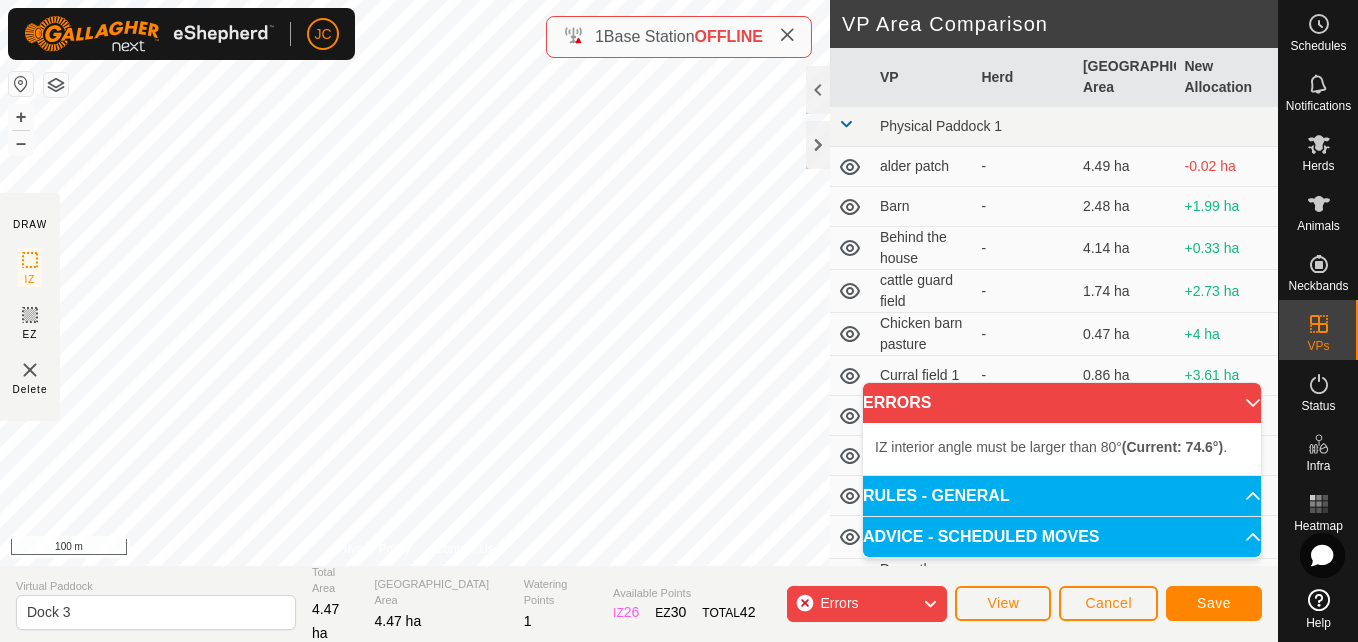 scroll, scrollTop: 1, scrollLeft: 0, axis: vertical 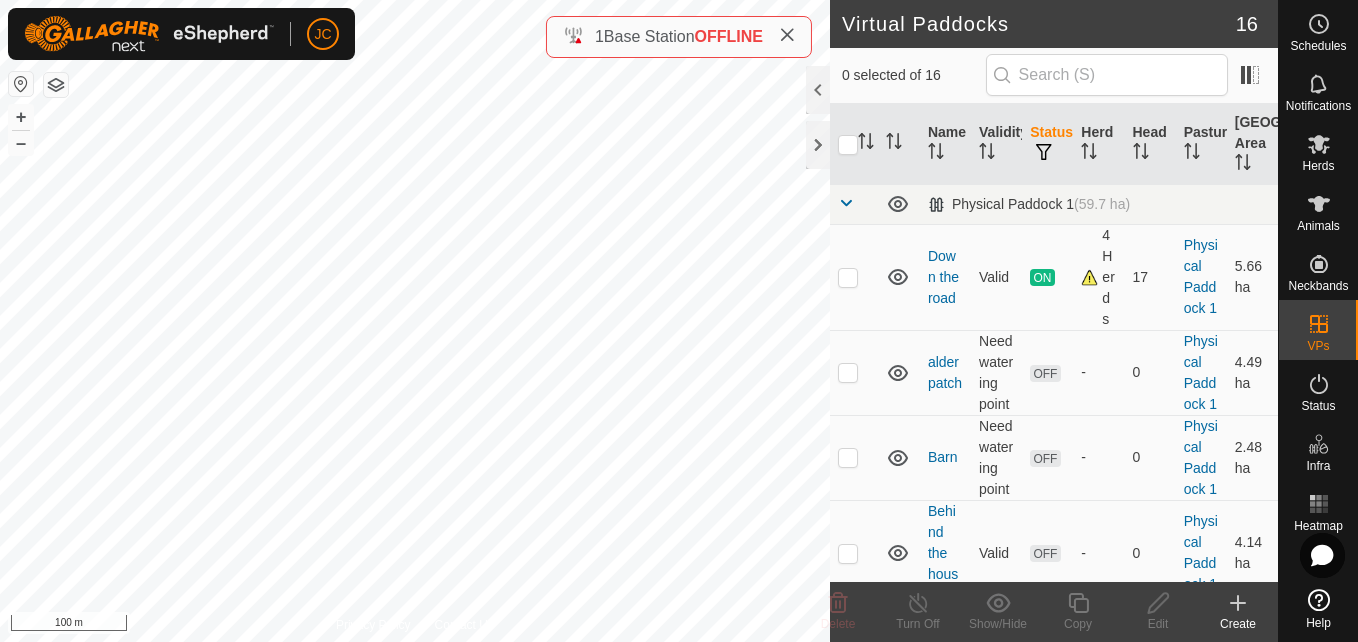 click on "+ – ⇧ i 100 m" at bounding box center [415, 321] 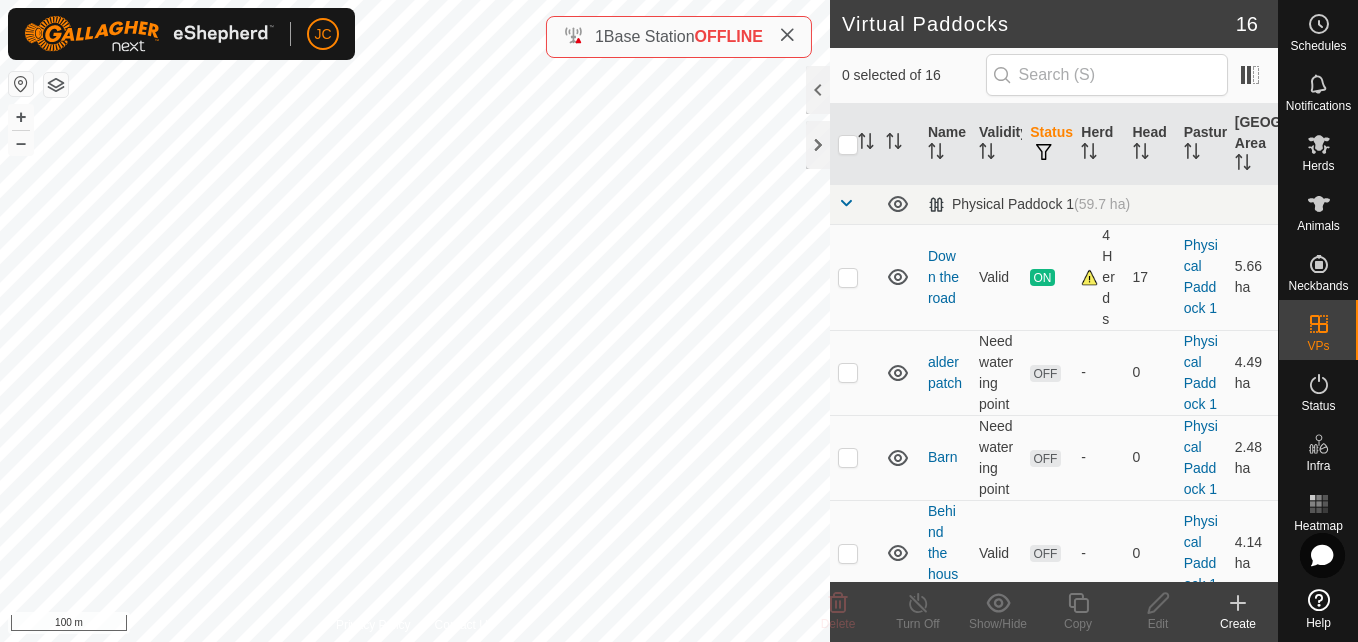 checkbox on "true" 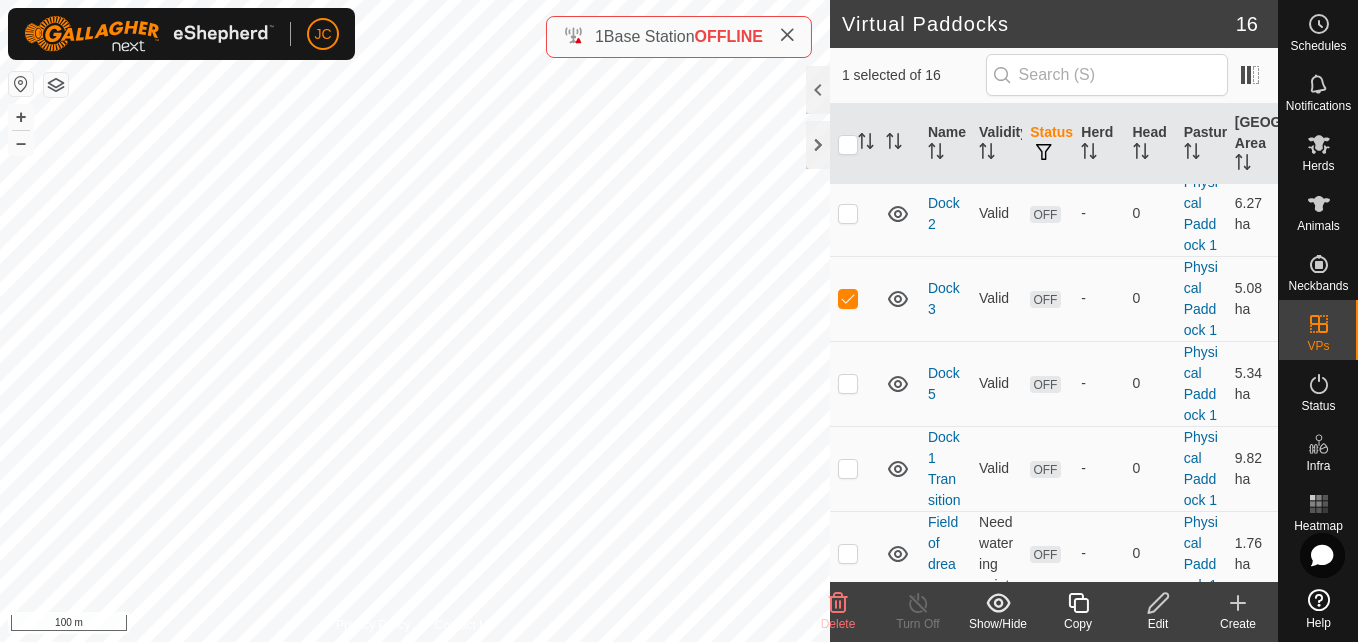 scroll, scrollTop: 769, scrollLeft: 0, axis: vertical 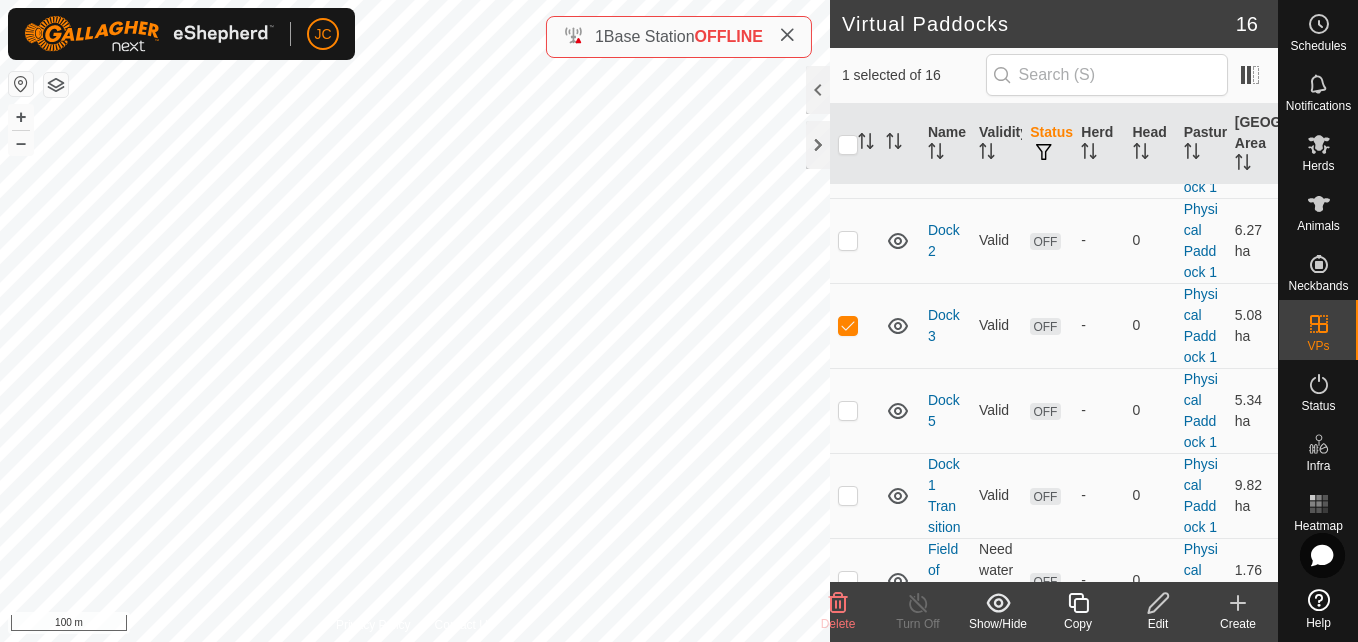 click 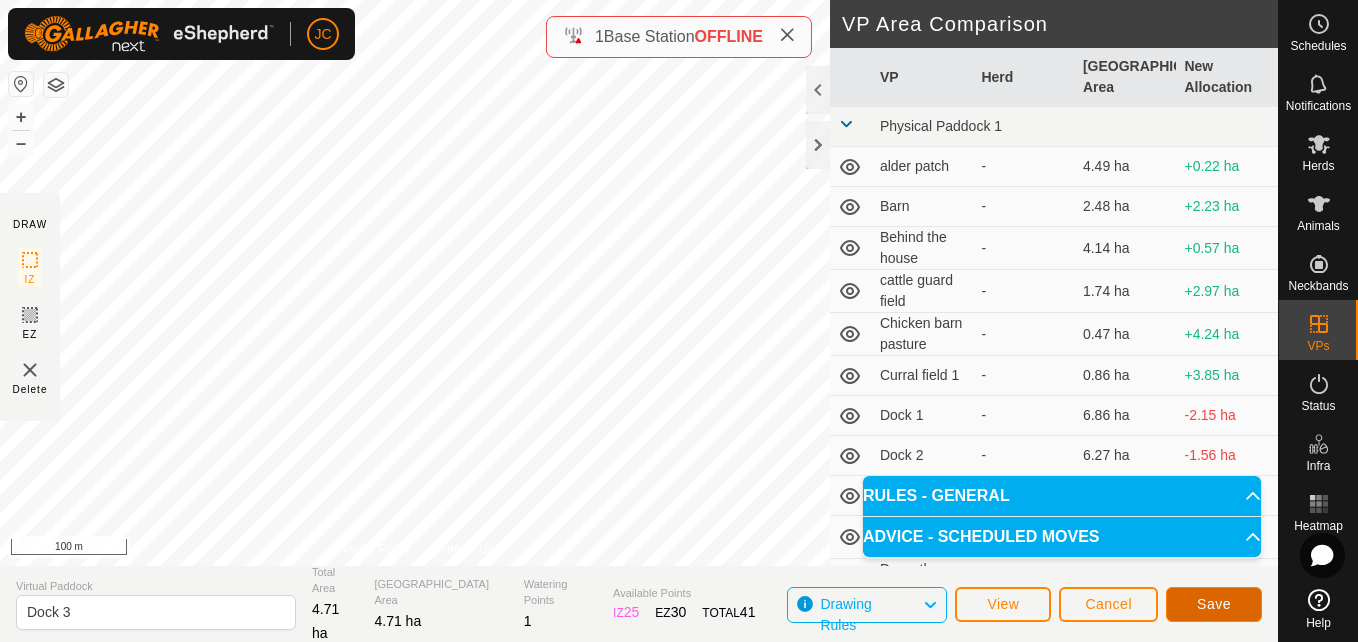 click on "Save" 